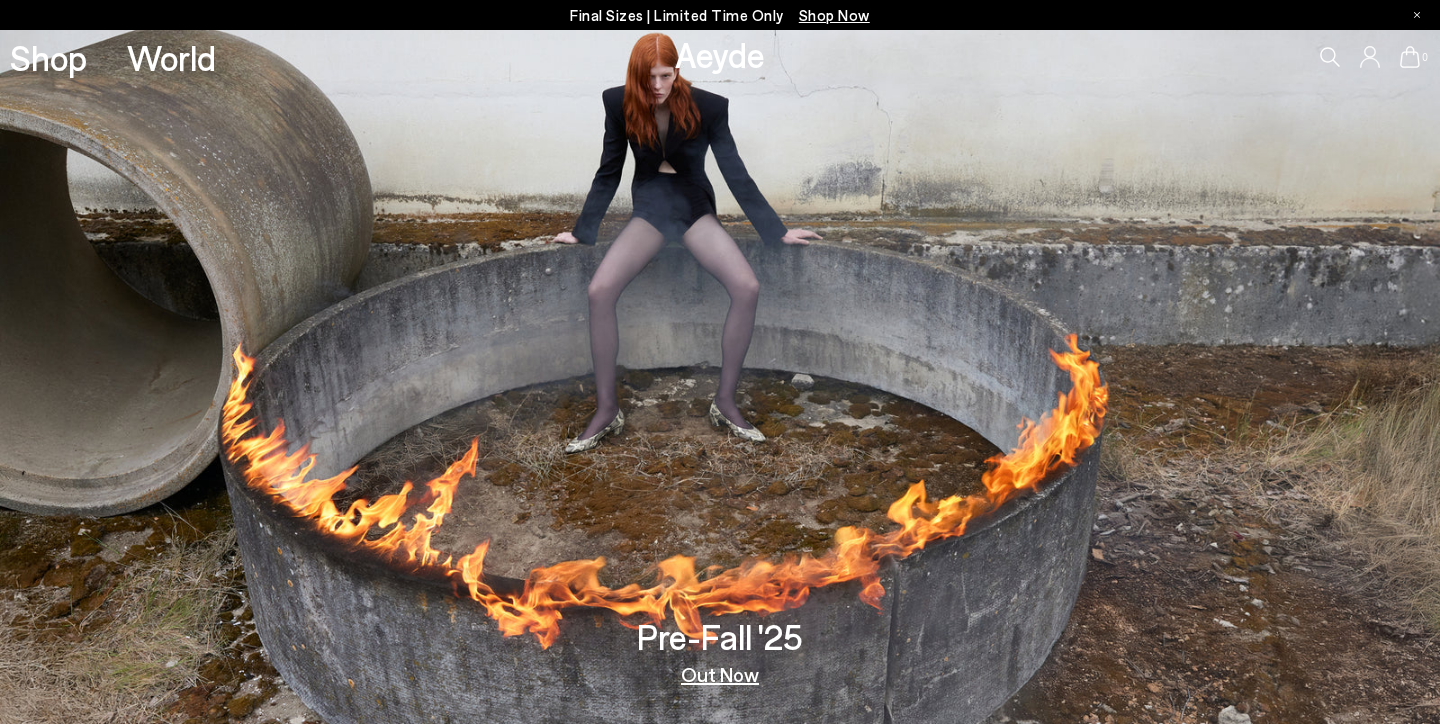 scroll, scrollTop: 0, scrollLeft: 0, axis: both 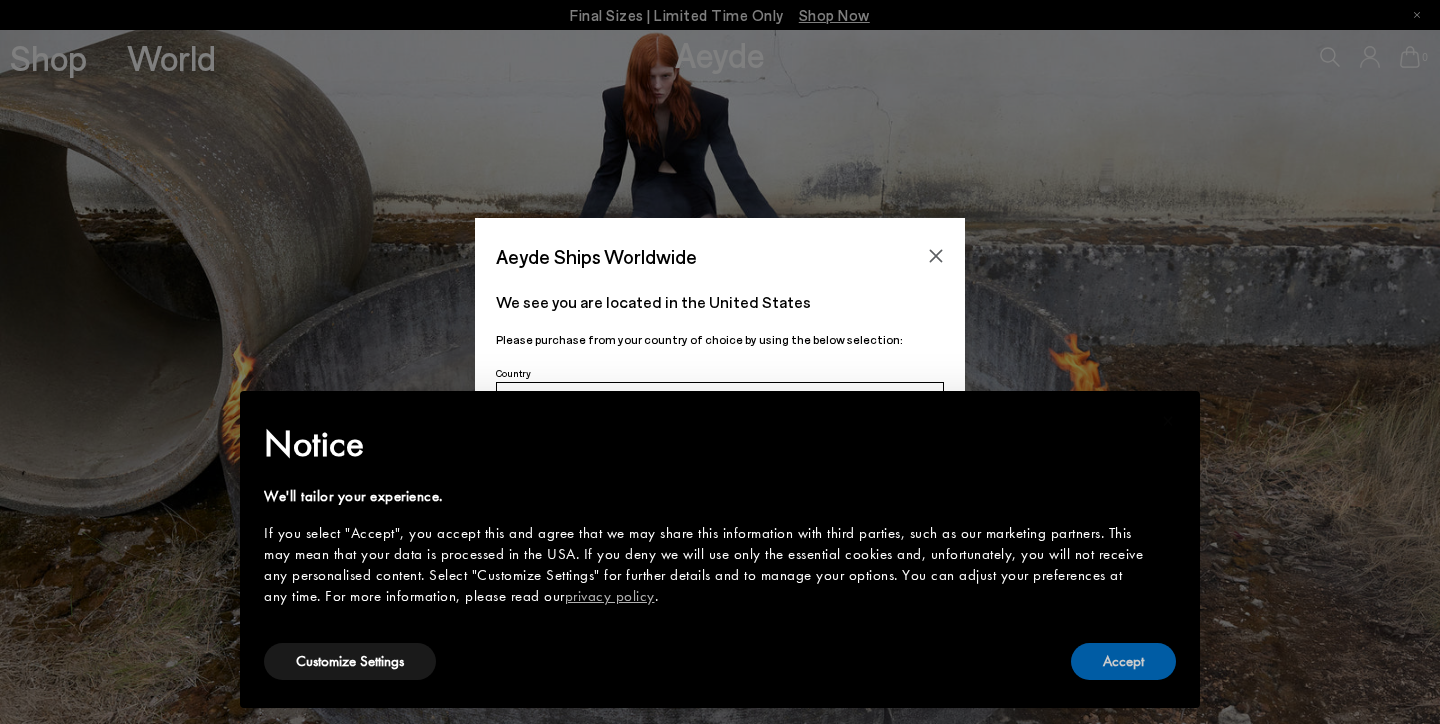 drag, startPoint x: 1122, startPoint y: 659, endPoint x: 898, endPoint y: 471, distance: 292.43802 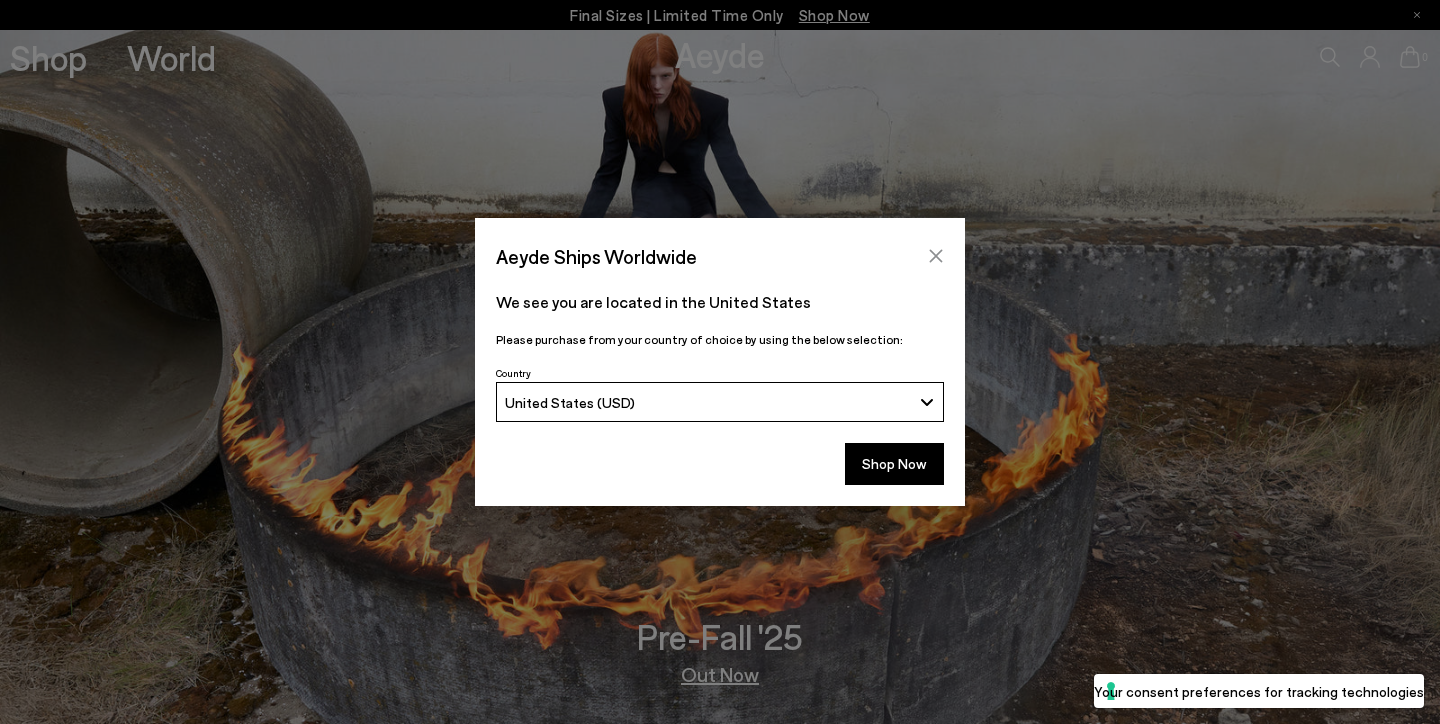 click 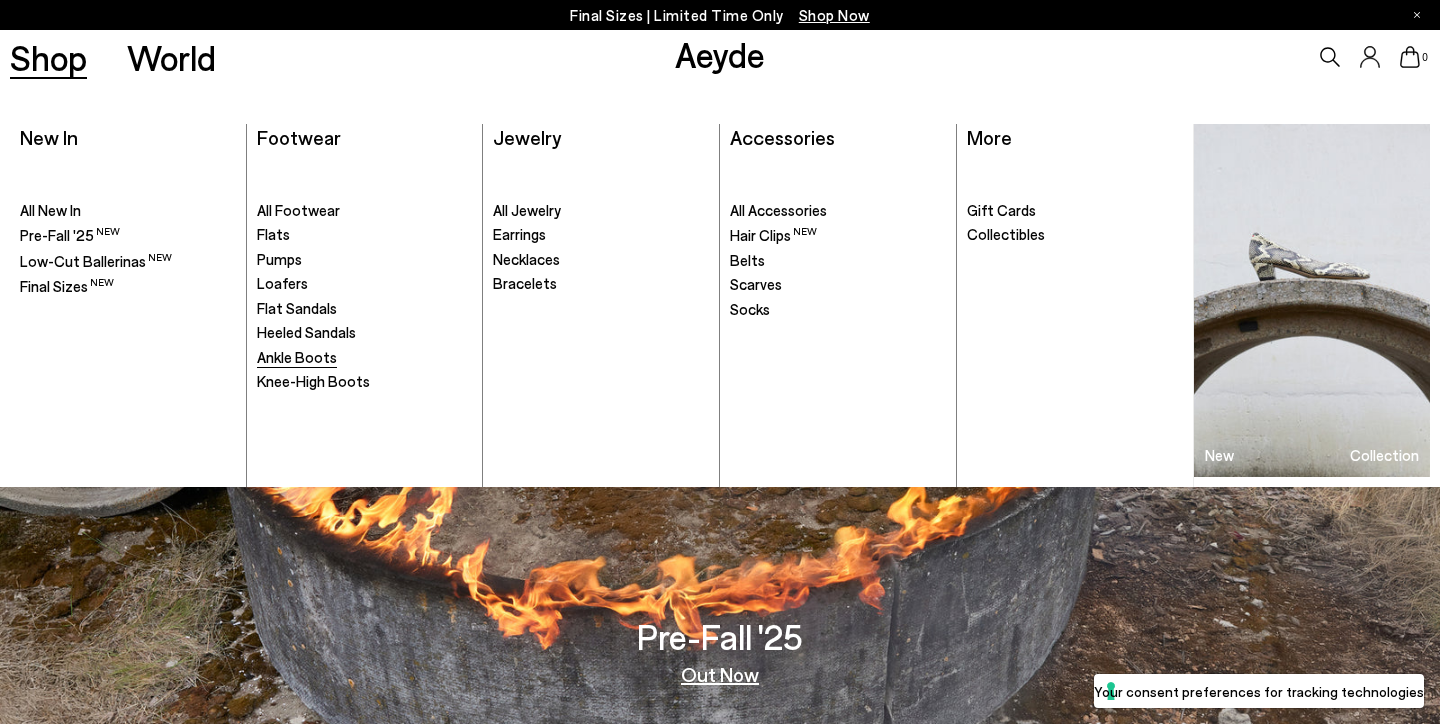 click on "Ankle Boots" at bounding box center [297, 357] 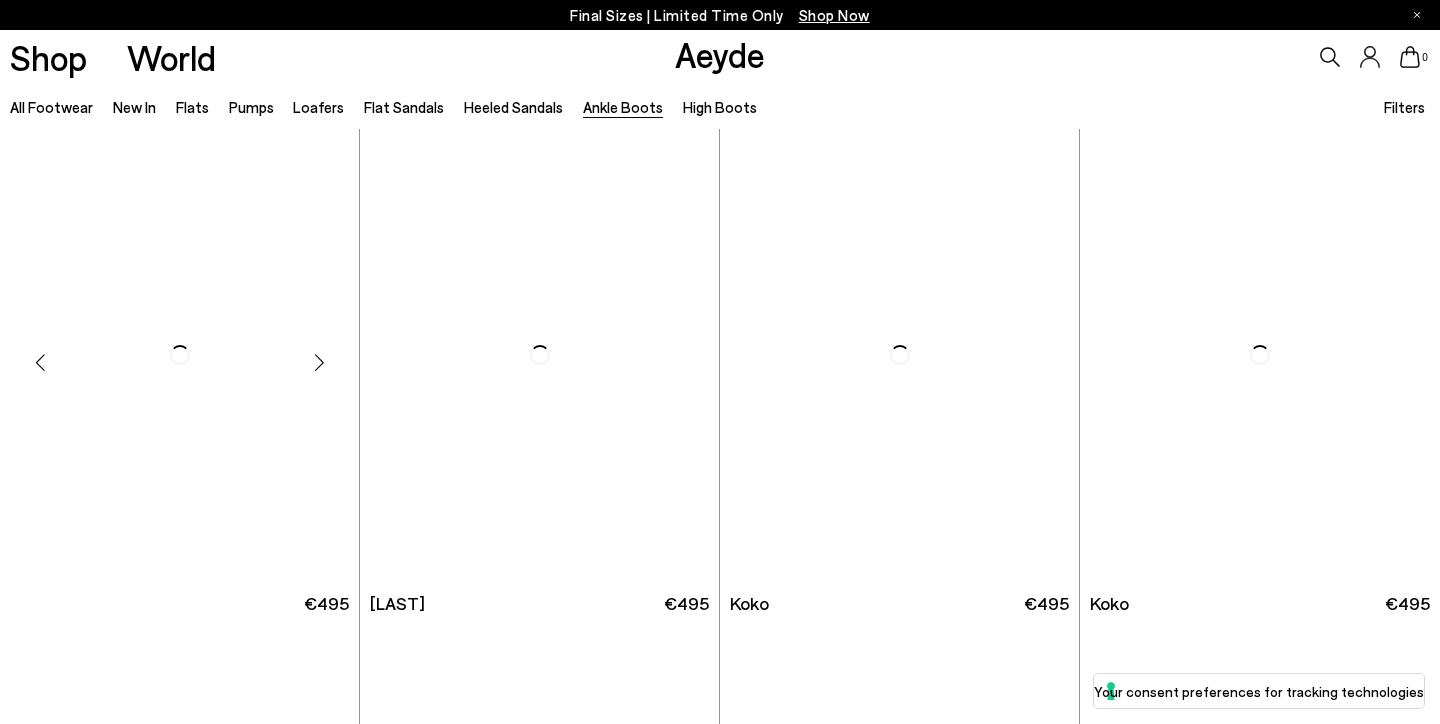 scroll, scrollTop: 0, scrollLeft: 0, axis: both 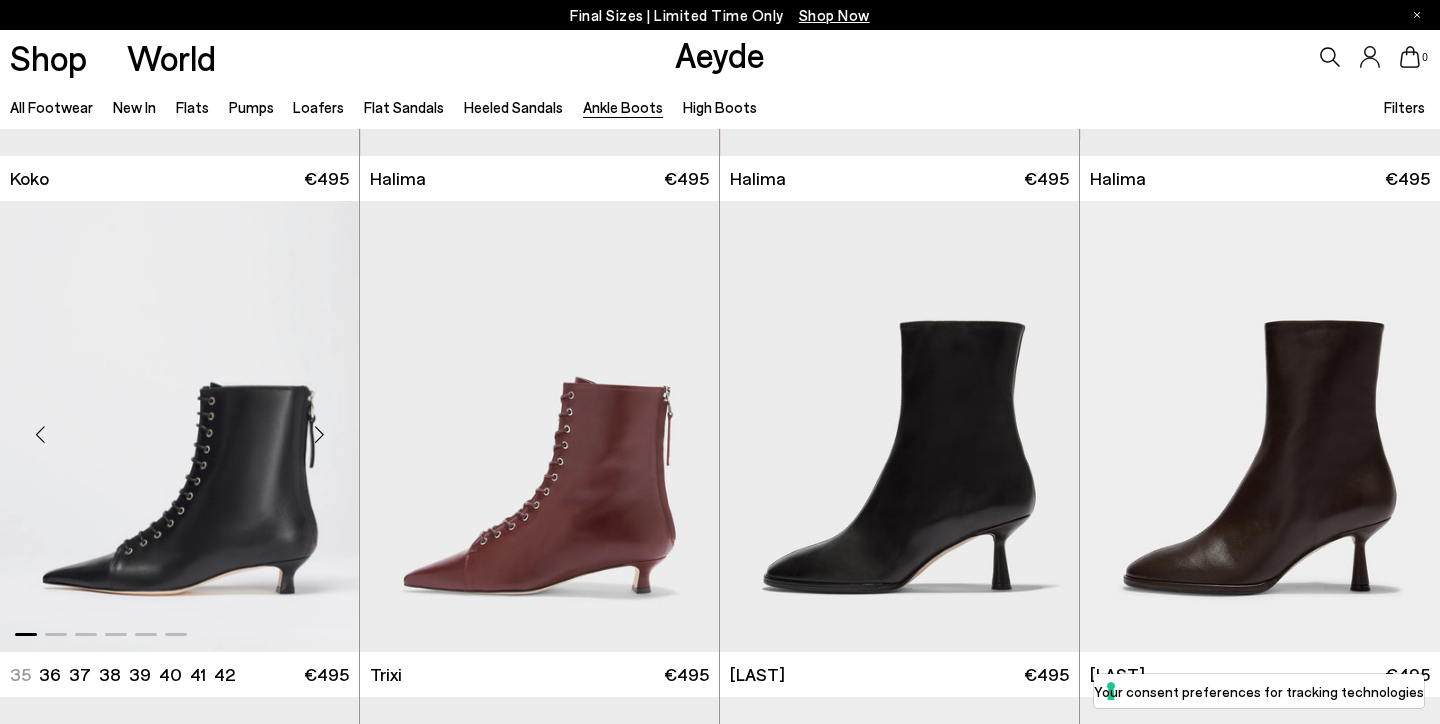click at bounding box center (179, 426) 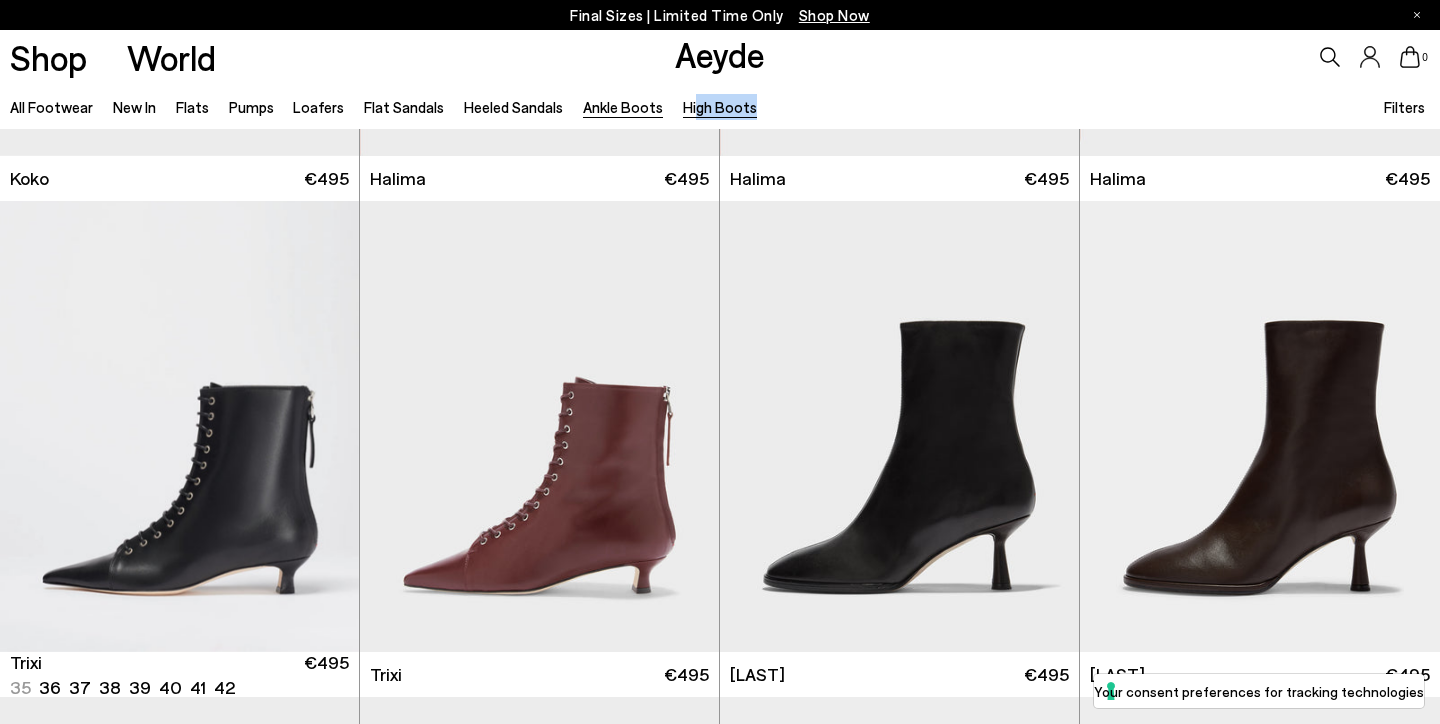 click on "High Boots" at bounding box center [720, 107] 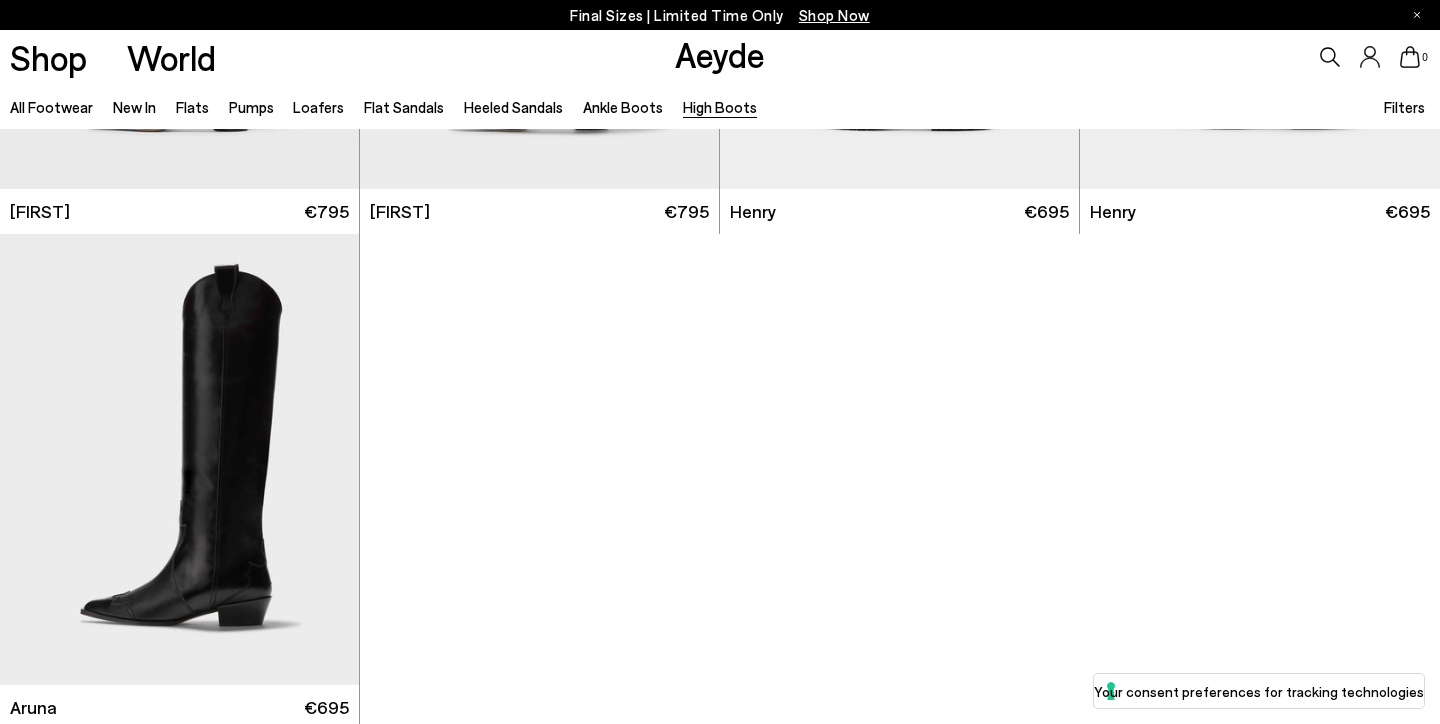 scroll, scrollTop: 887, scrollLeft: 0, axis: vertical 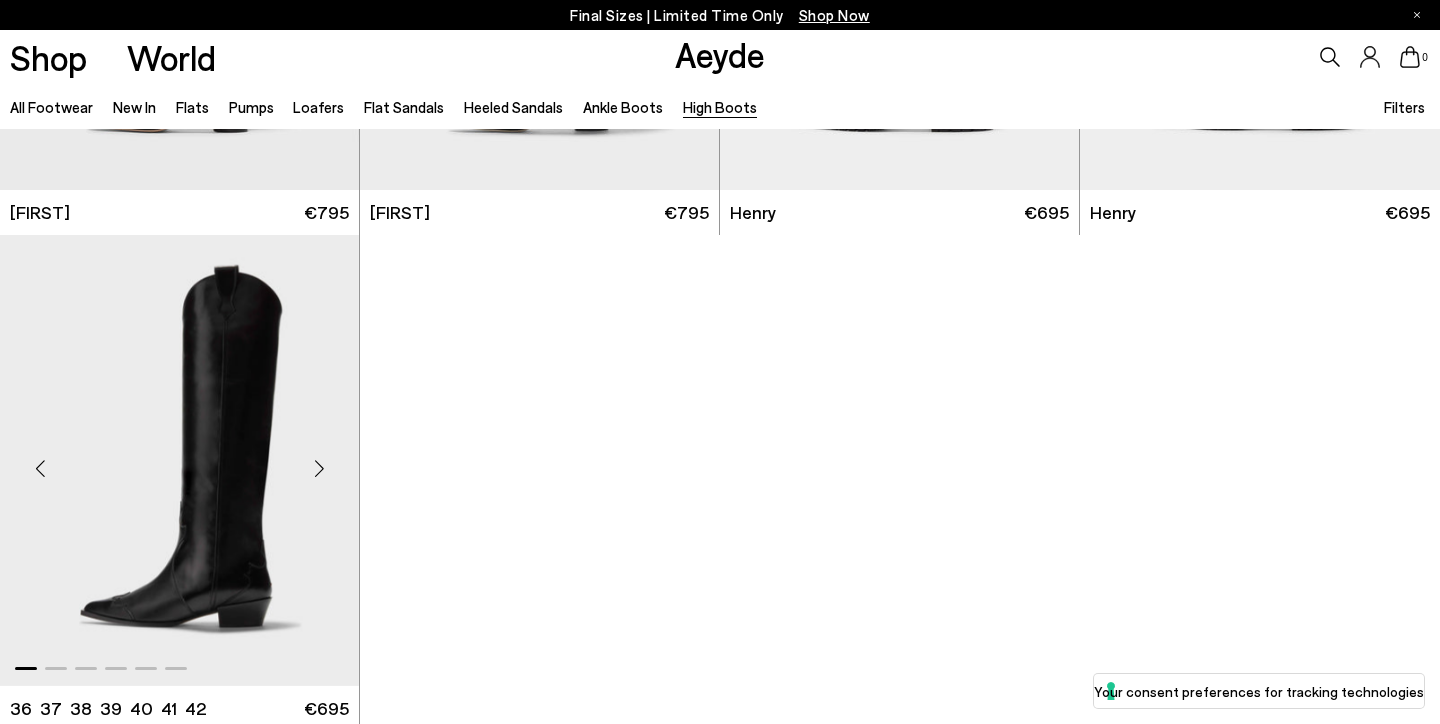 click at bounding box center [179, 460] 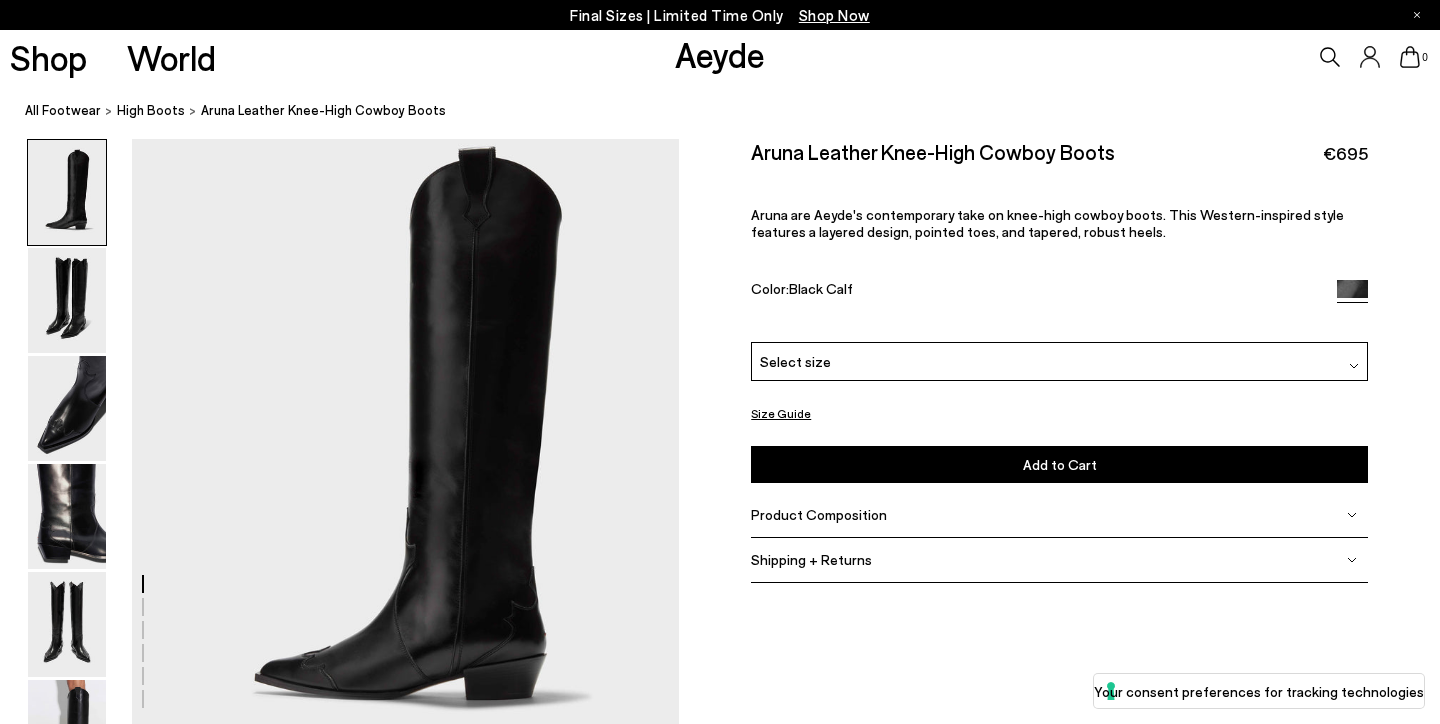 scroll, scrollTop: 0, scrollLeft: 0, axis: both 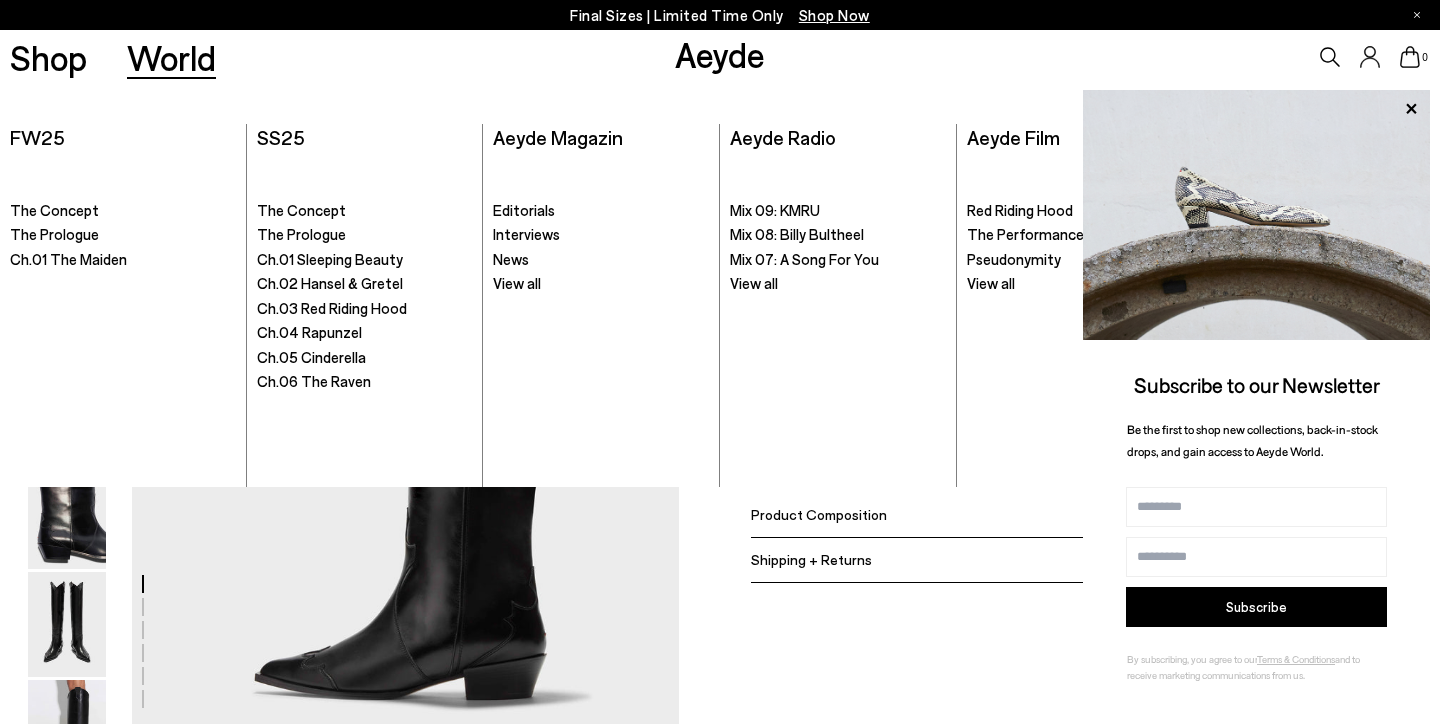 click on "World" at bounding box center (171, 57) 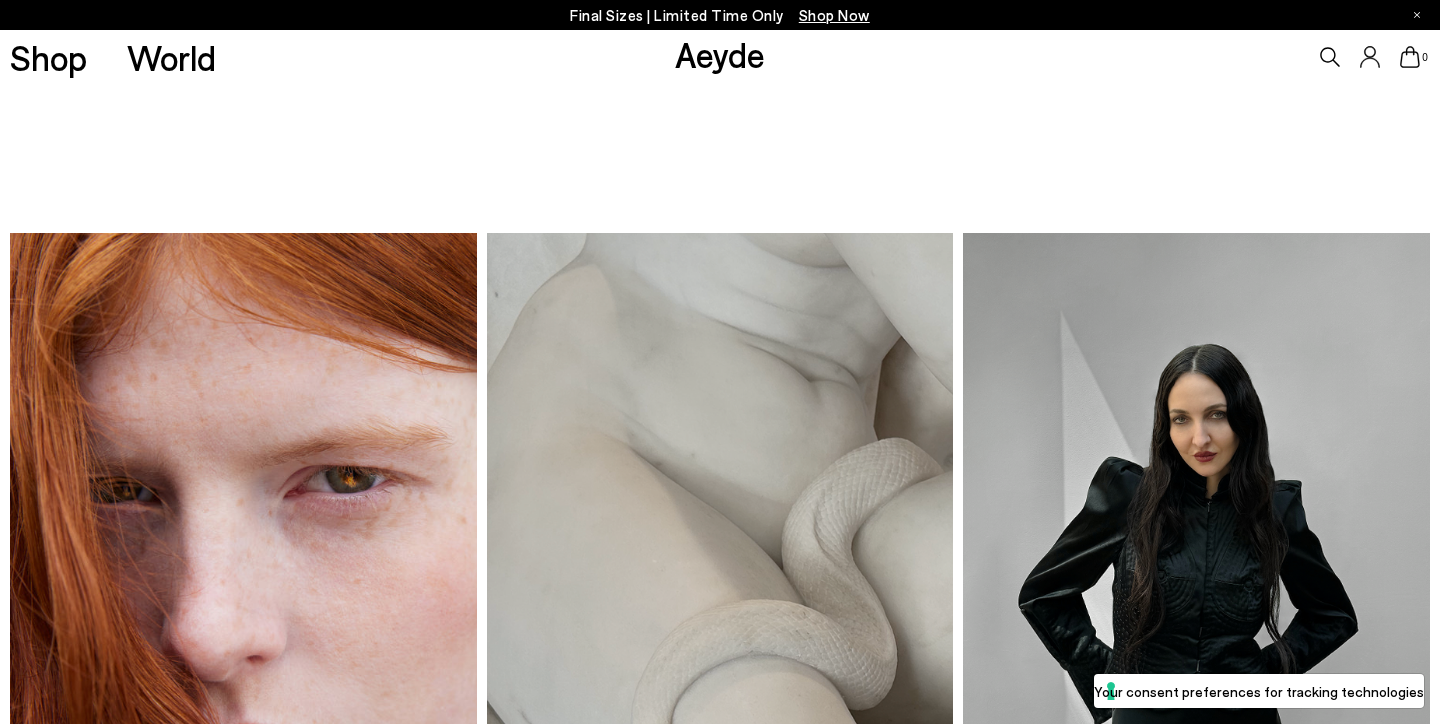 scroll, scrollTop: 0, scrollLeft: 0, axis: both 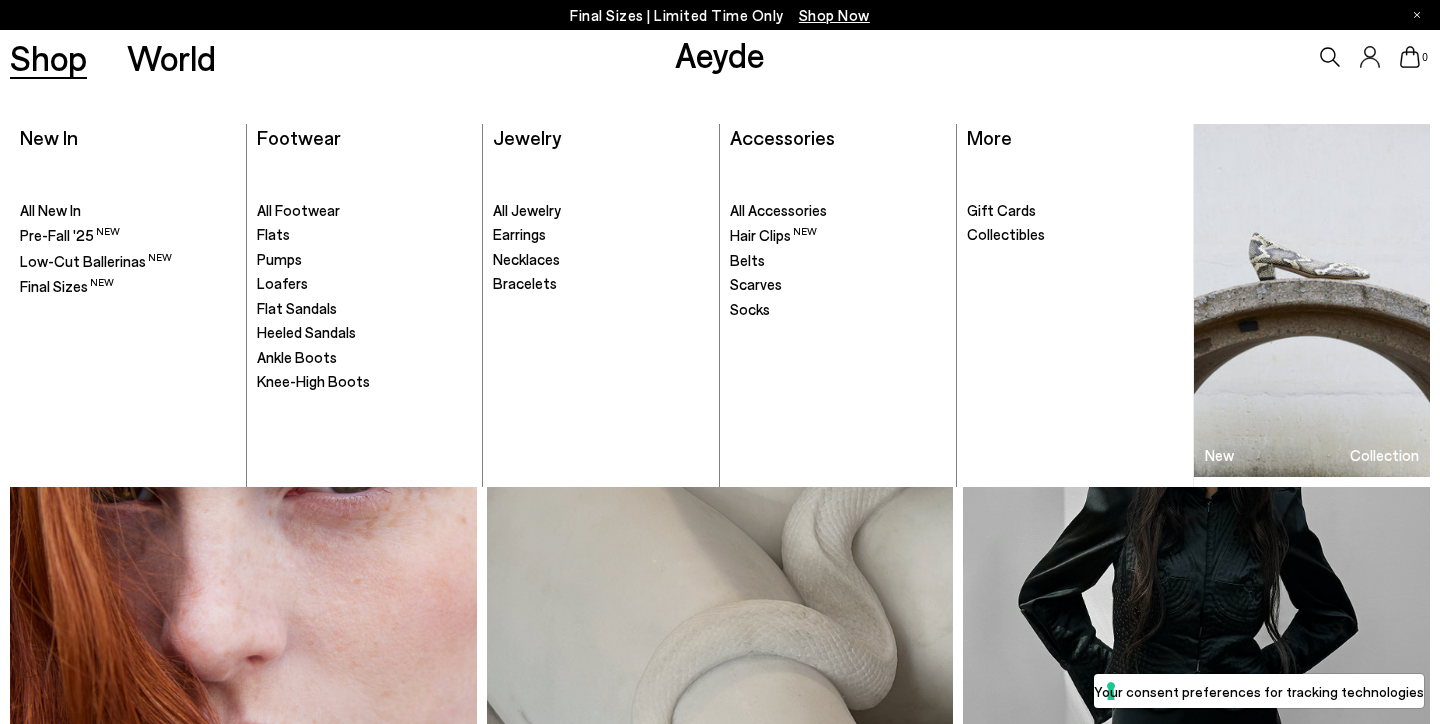 click on "Shop" at bounding box center (48, 57) 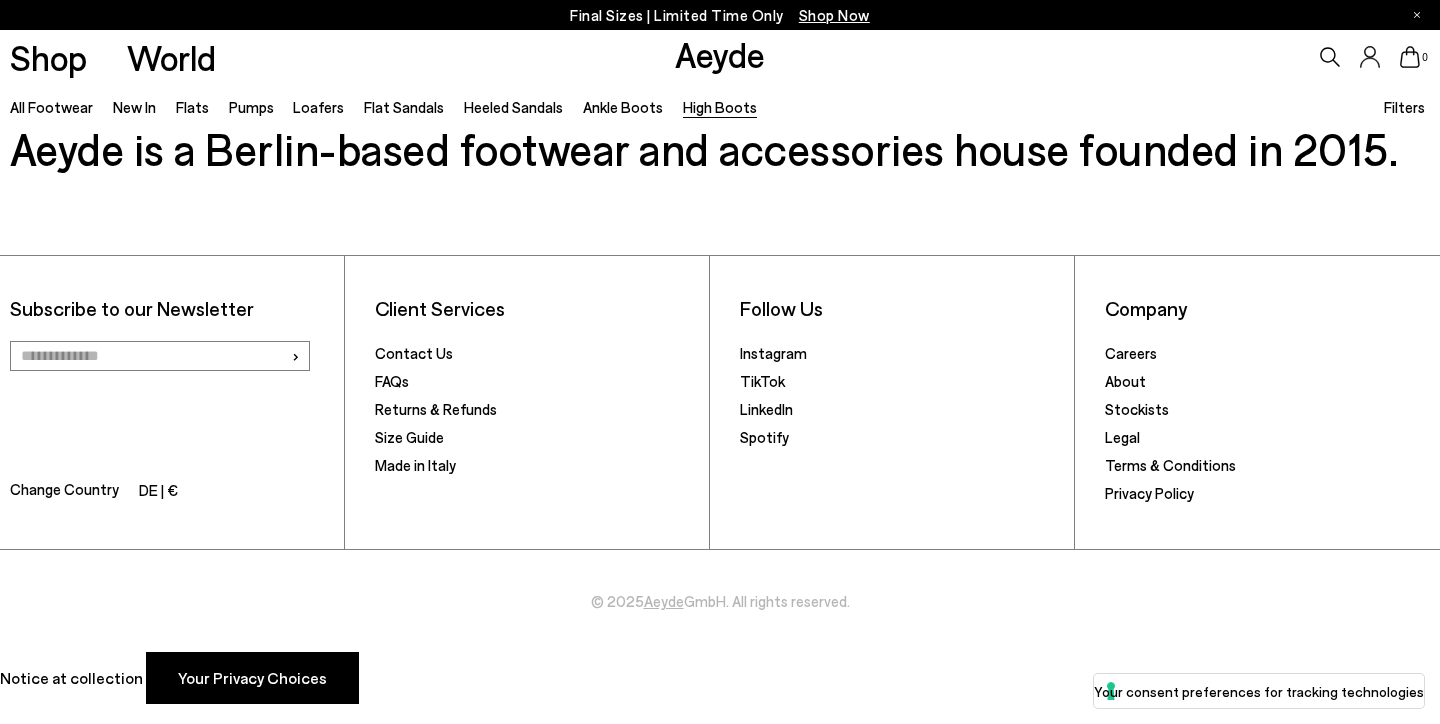 scroll, scrollTop: 1606, scrollLeft: 0, axis: vertical 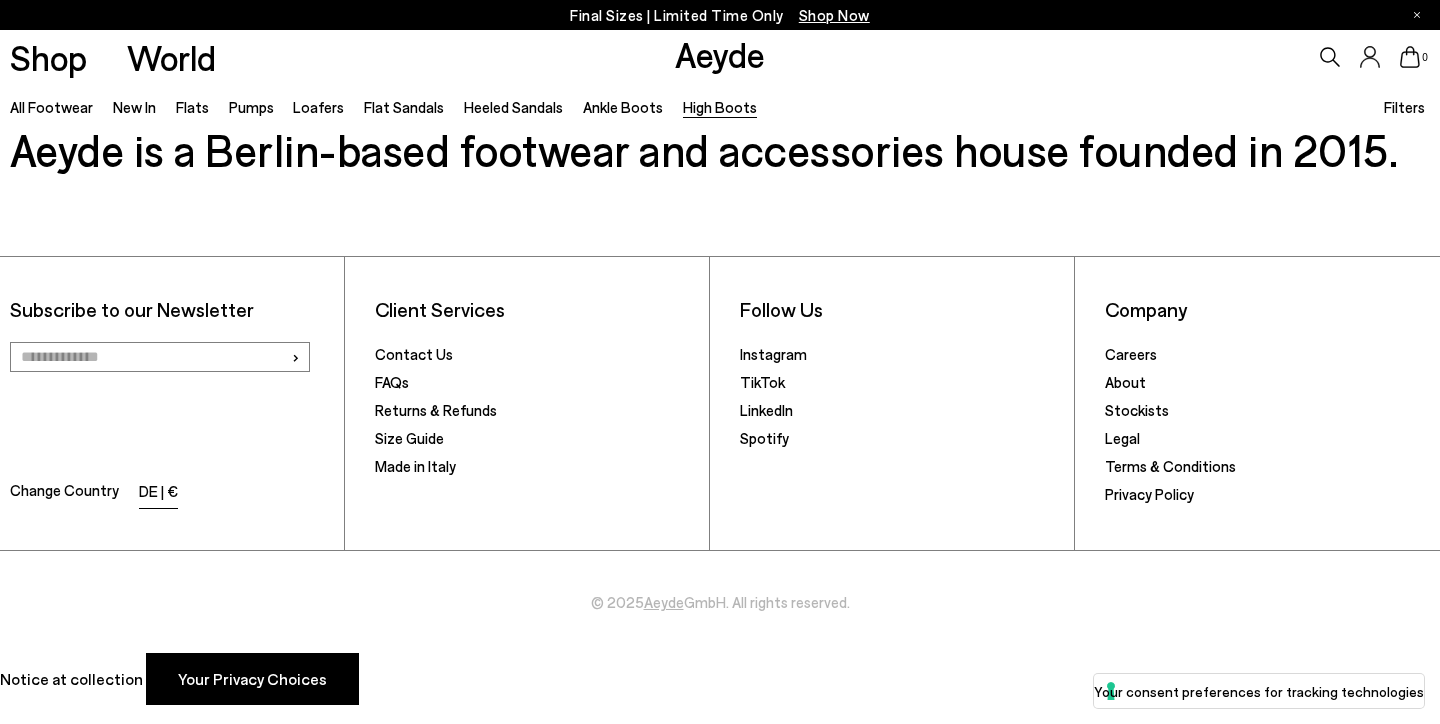 click on "DE  |  €" at bounding box center (158, 493) 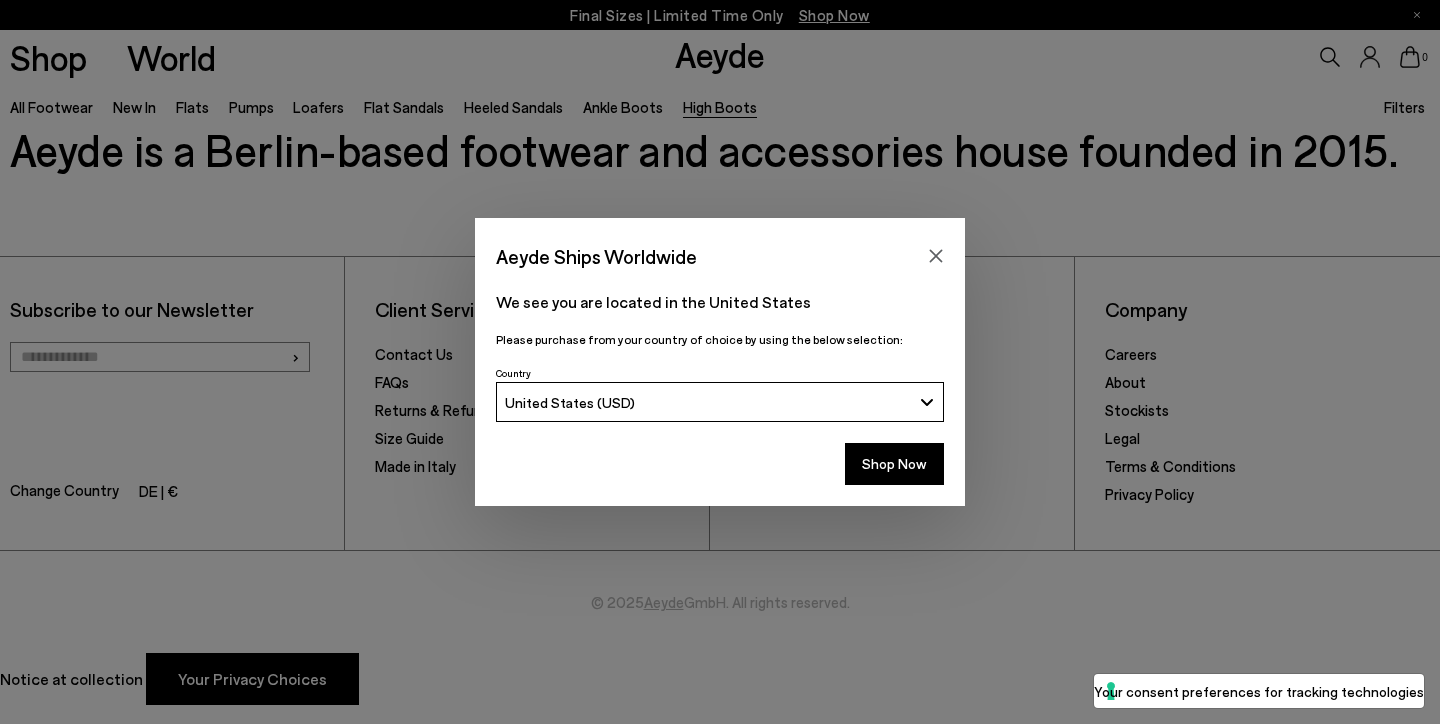 click on "United States (USD)" at bounding box center (720, 402) 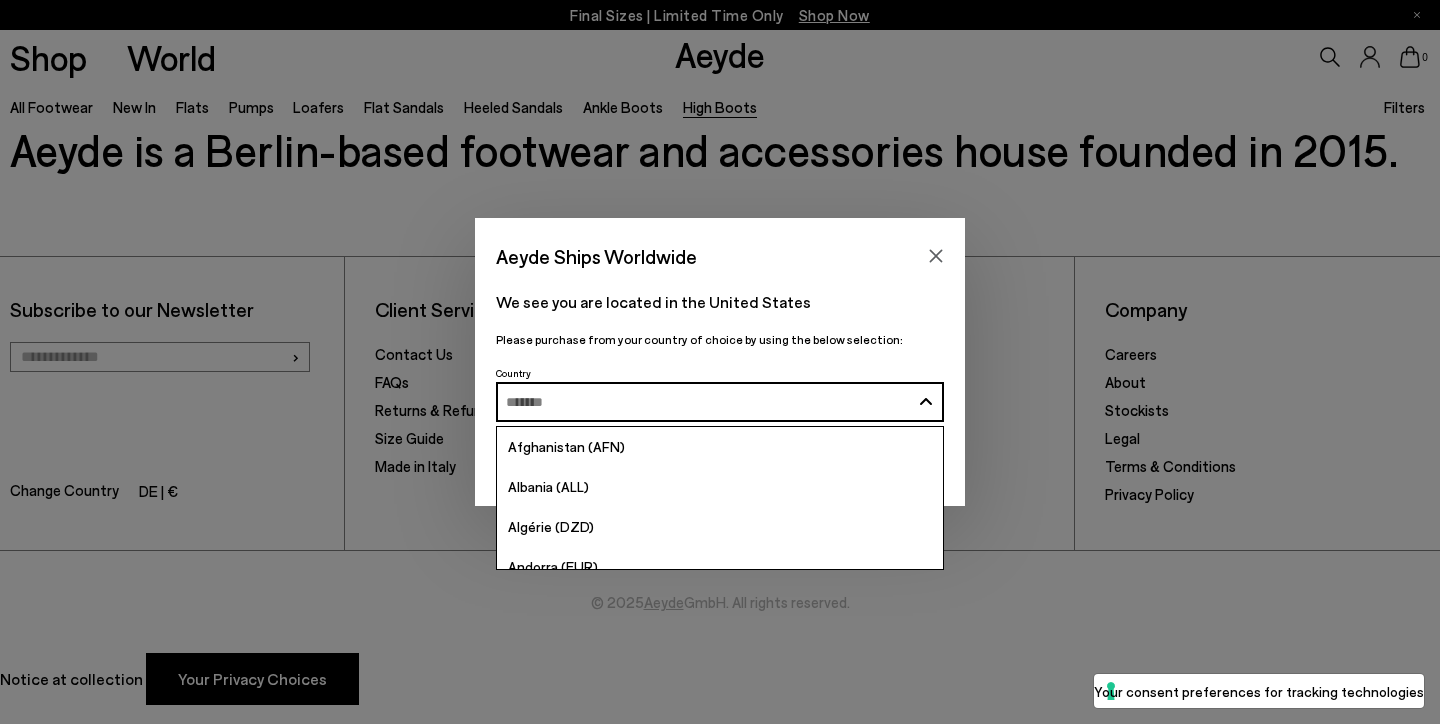 click on "We see you are located in the United States
Please purchase from your country of choice by using the below selection:" at bounding box center (720, 317) 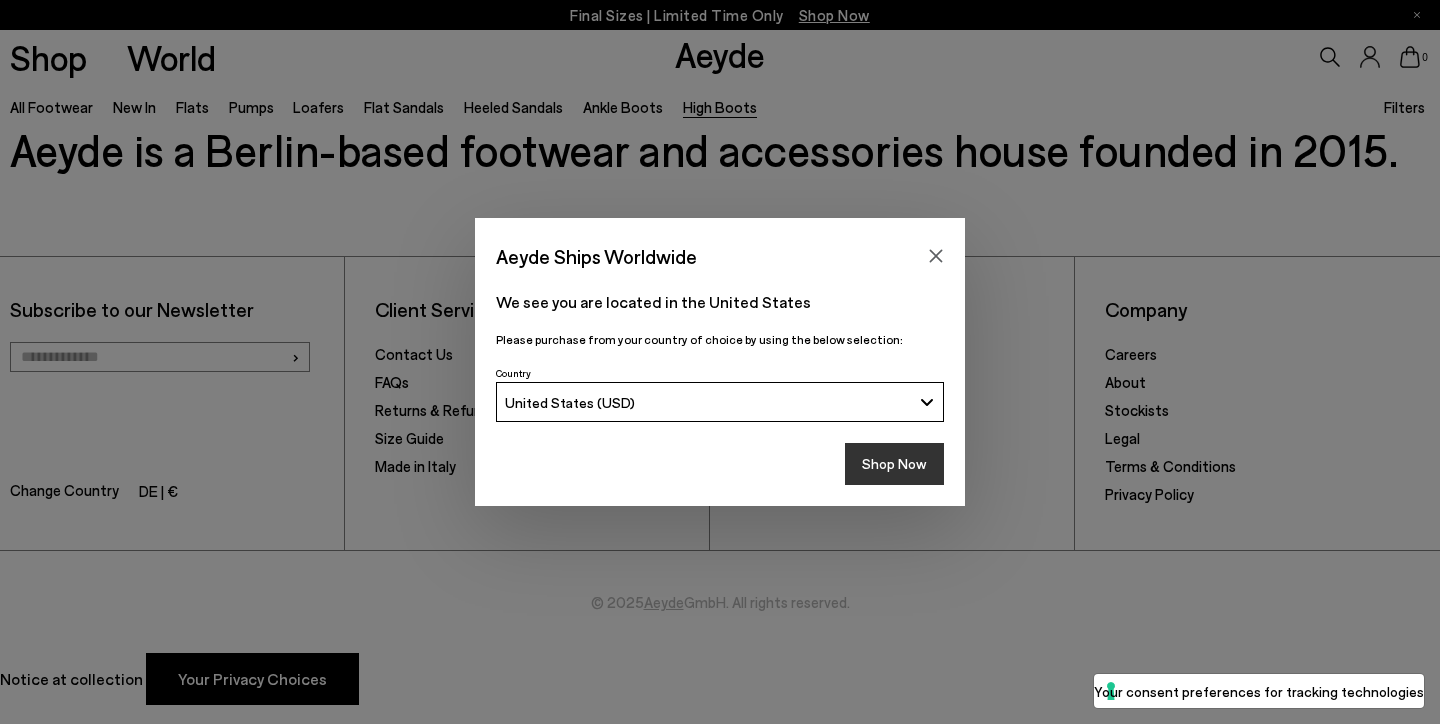 click on "Shop Now" at bounding box center [894, 464] 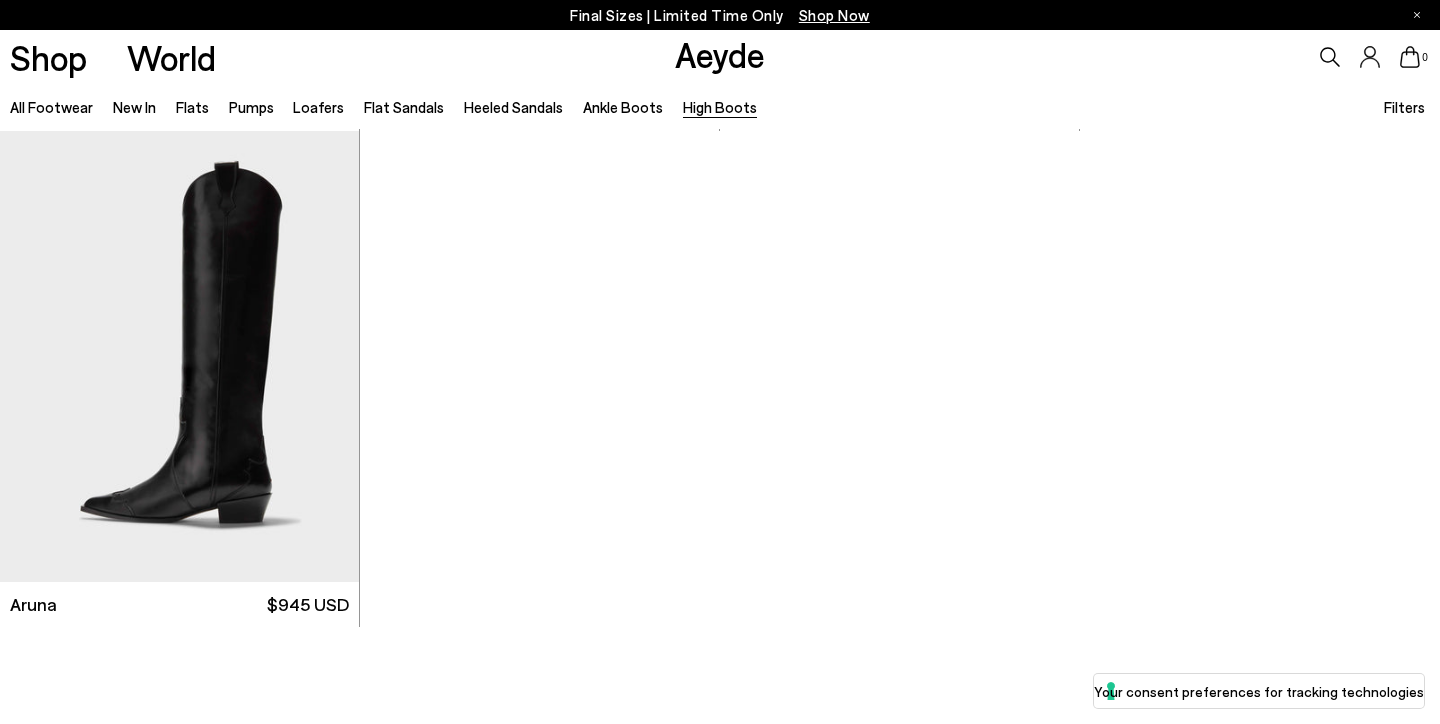 scroll, scrollTop: 1071, scrollLeft: 0, axis: vertical 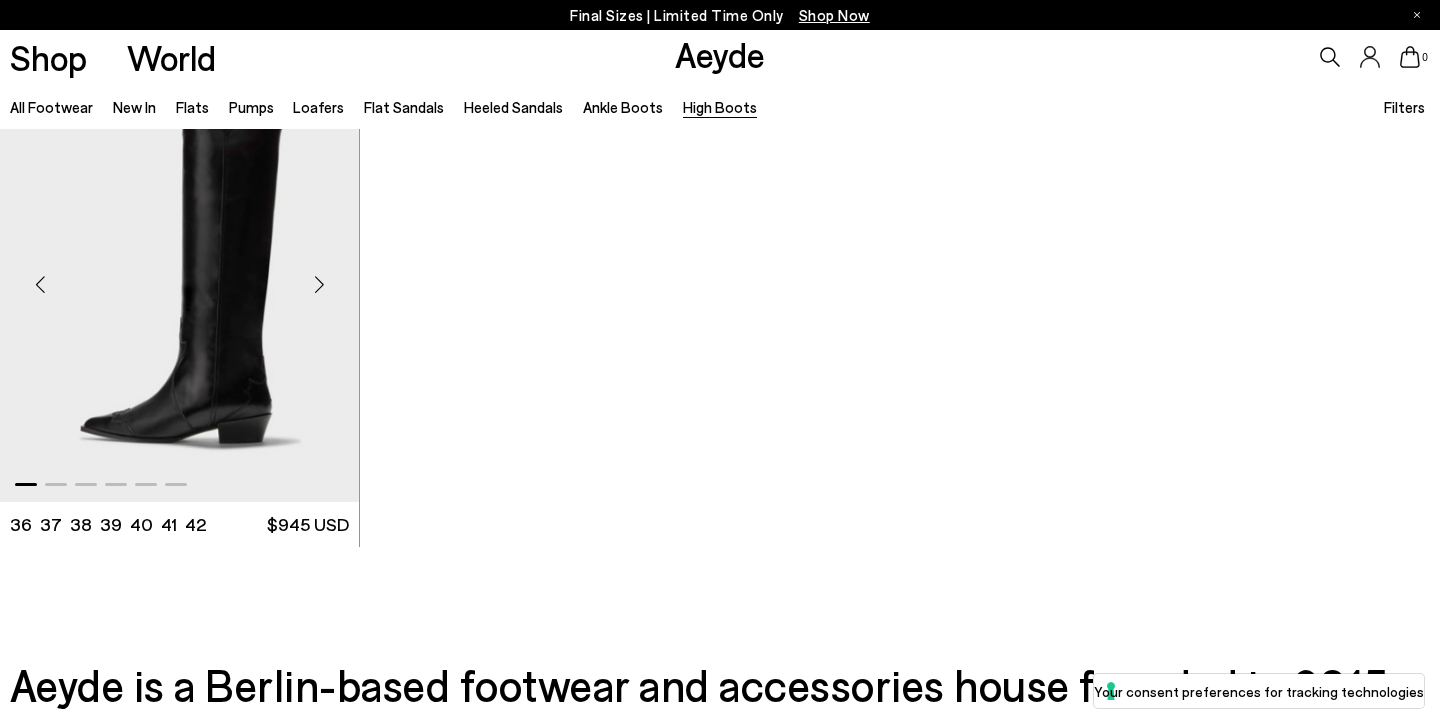 click at bounding box center (179, 276) 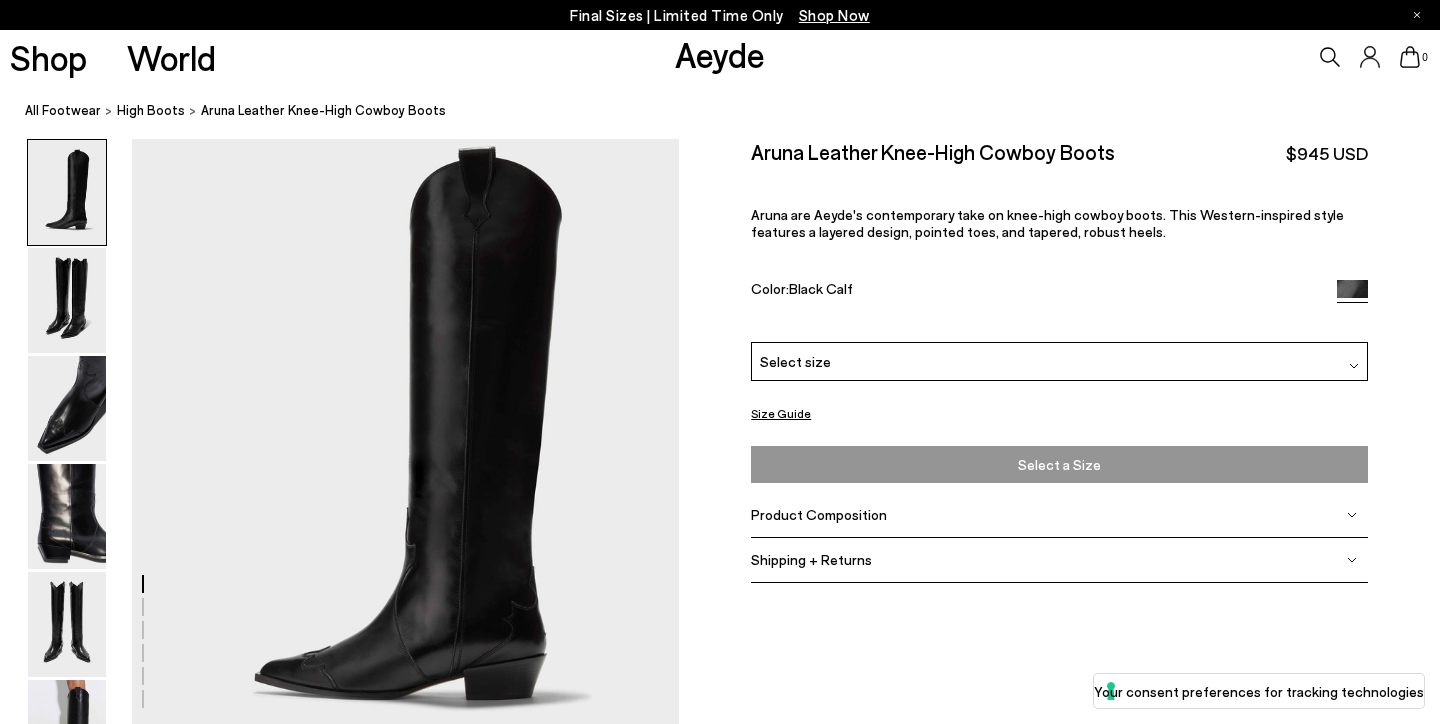 scroll, scrollTop: 0, scrollLeft: 0, axis: both 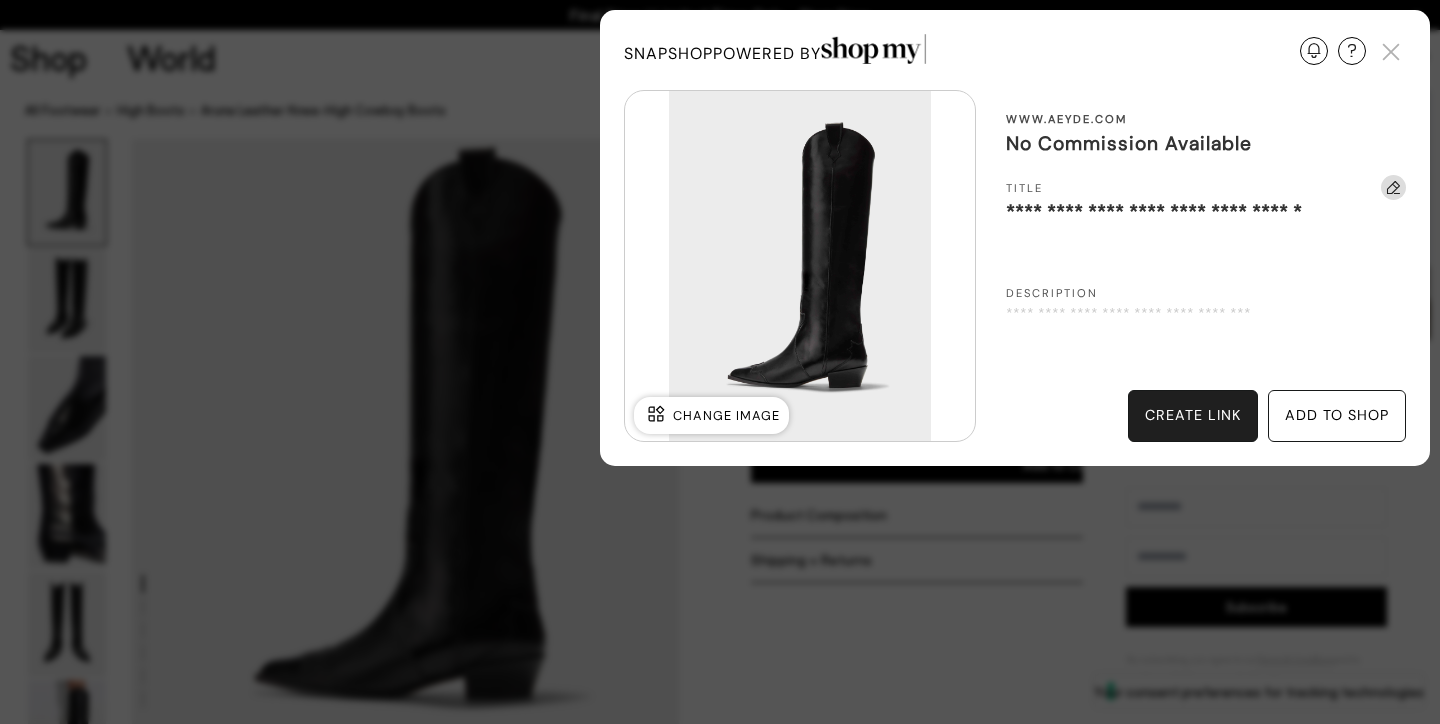 click on "add to shop" at bounding box center (1337, 416) 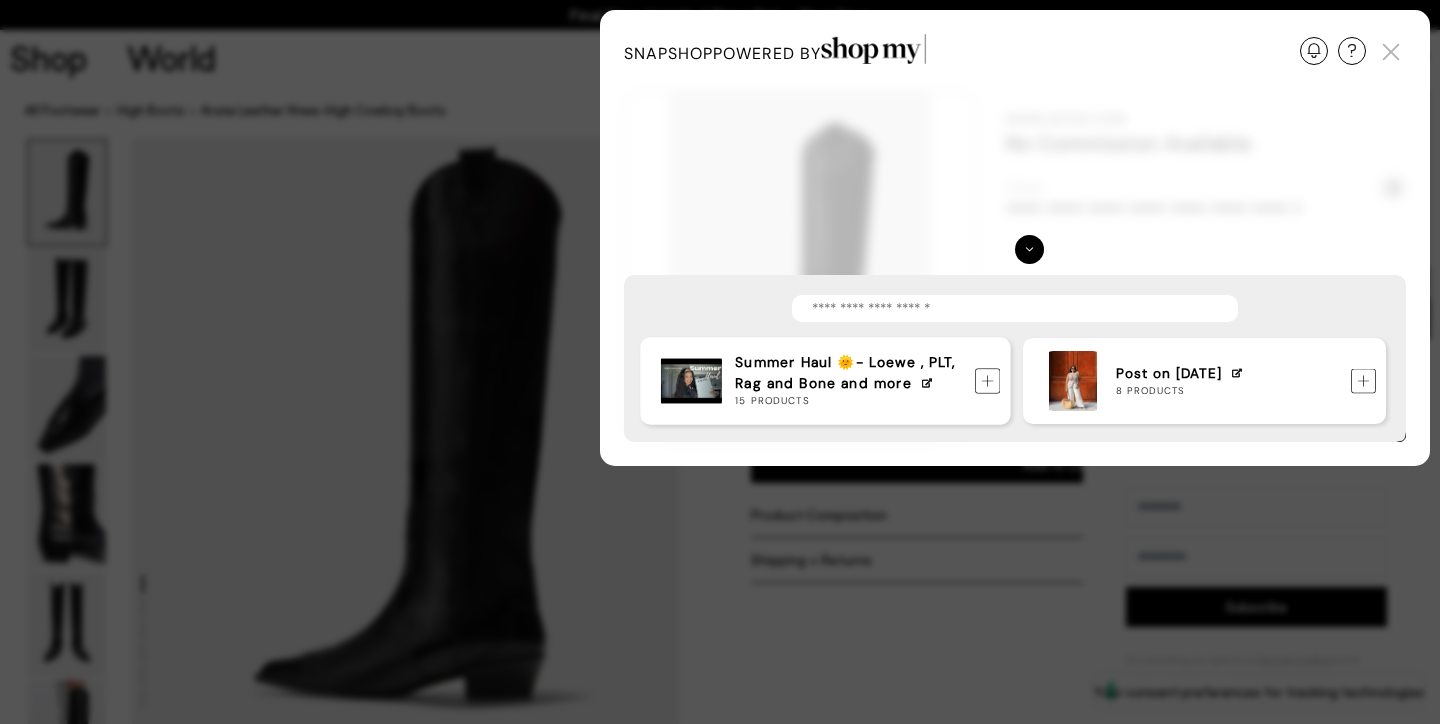 click at bounding box center [988, 381] 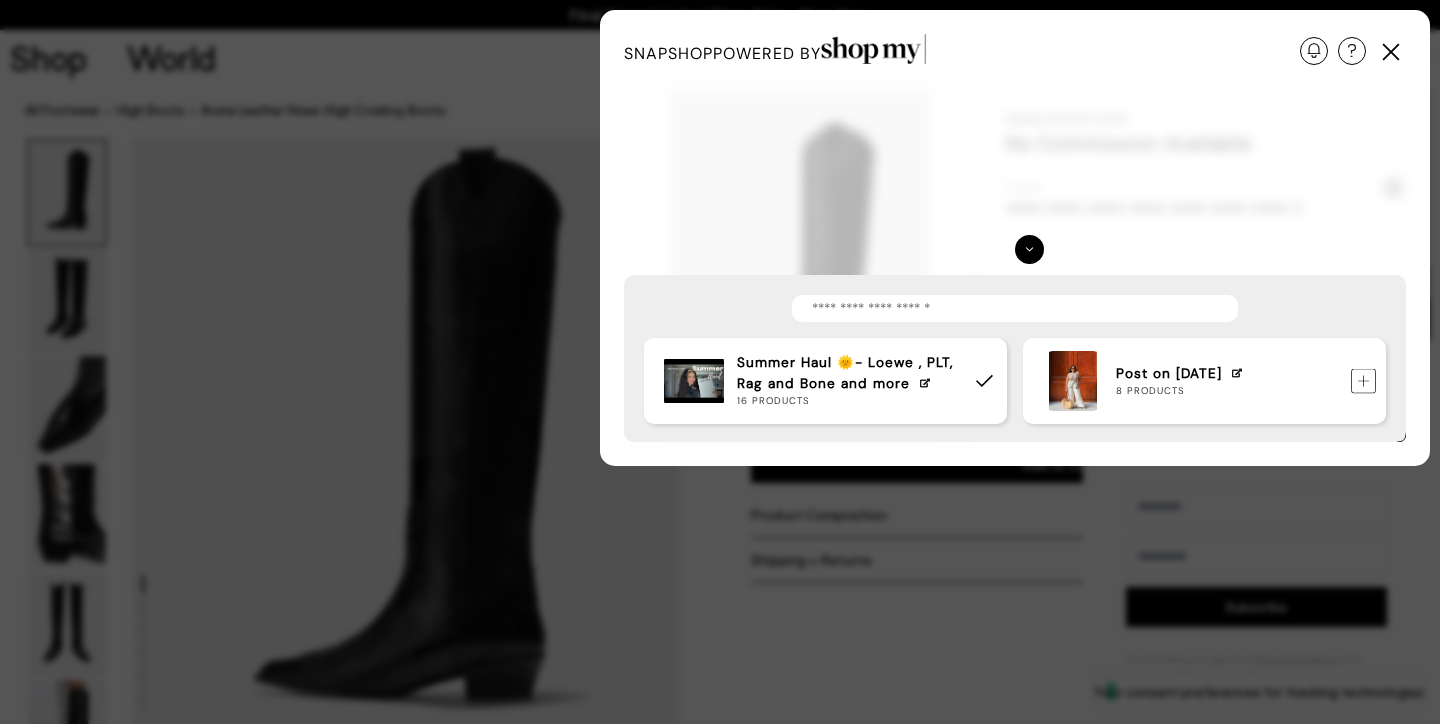click at bounding box center [1391, 52] 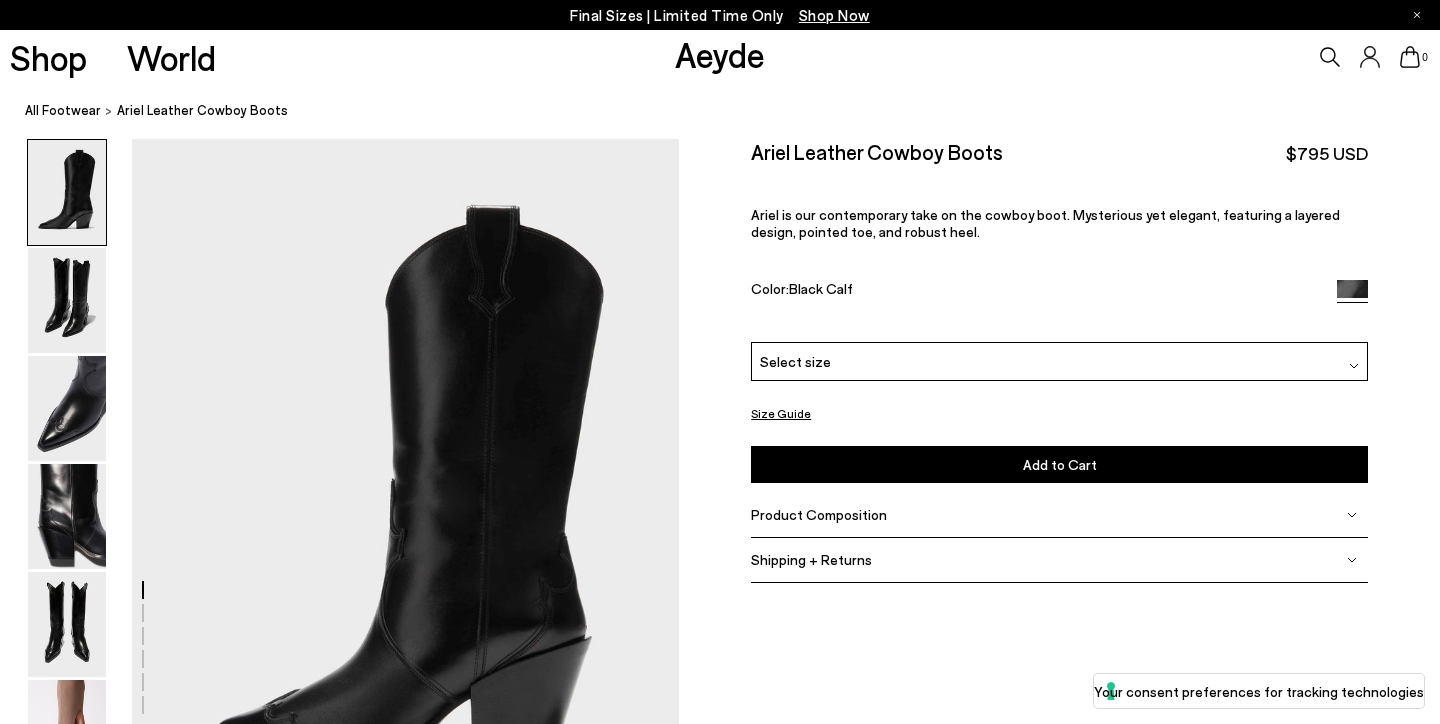 scroll, scrollTop: 0, scrollLeft: 0, axis: both 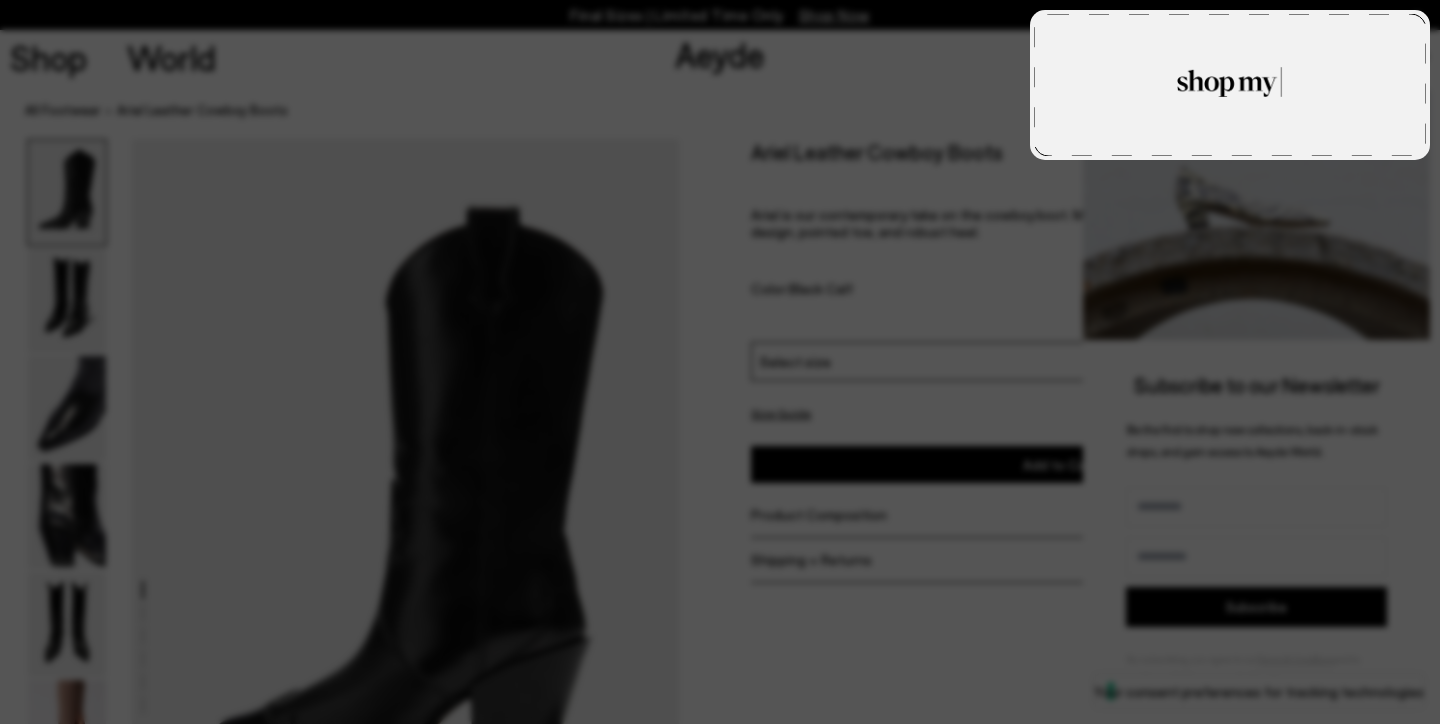 type on "**********" 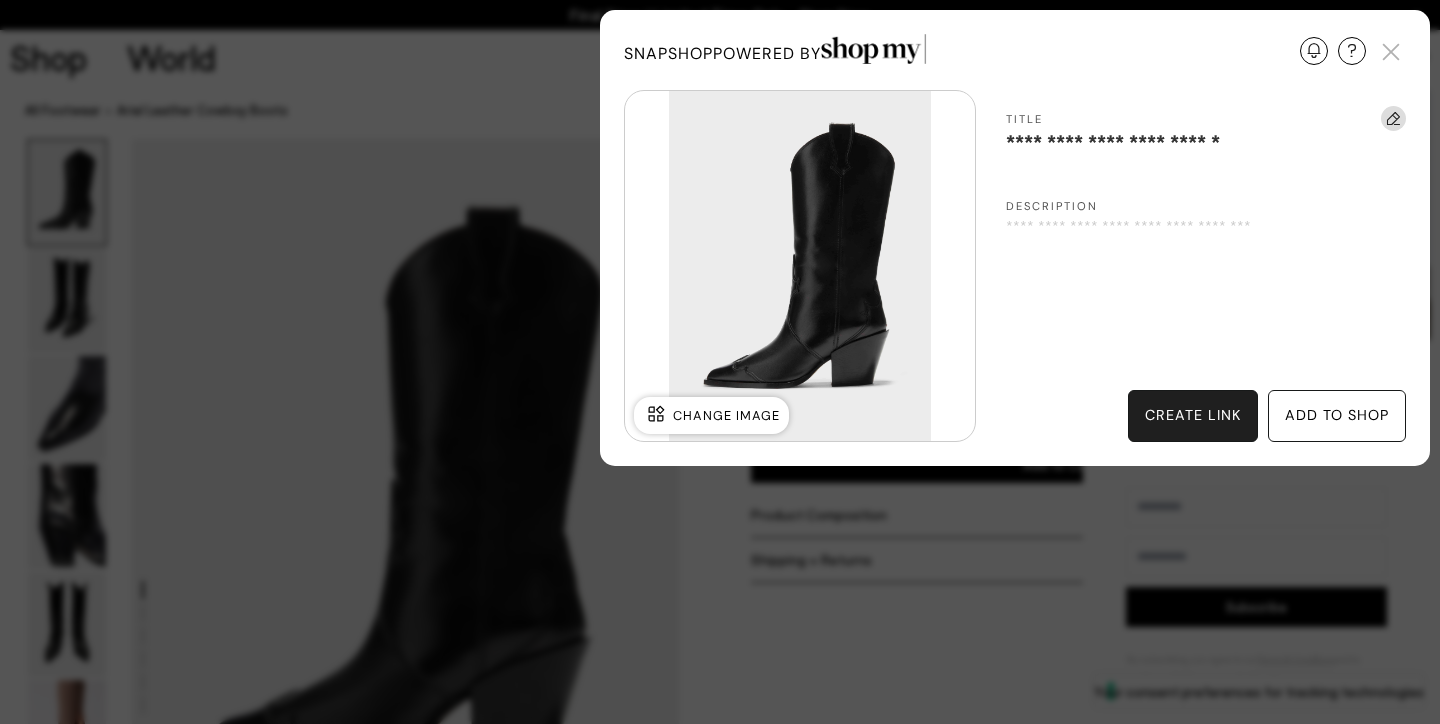 click on "add to shop" at bounding box center (1337, 416) 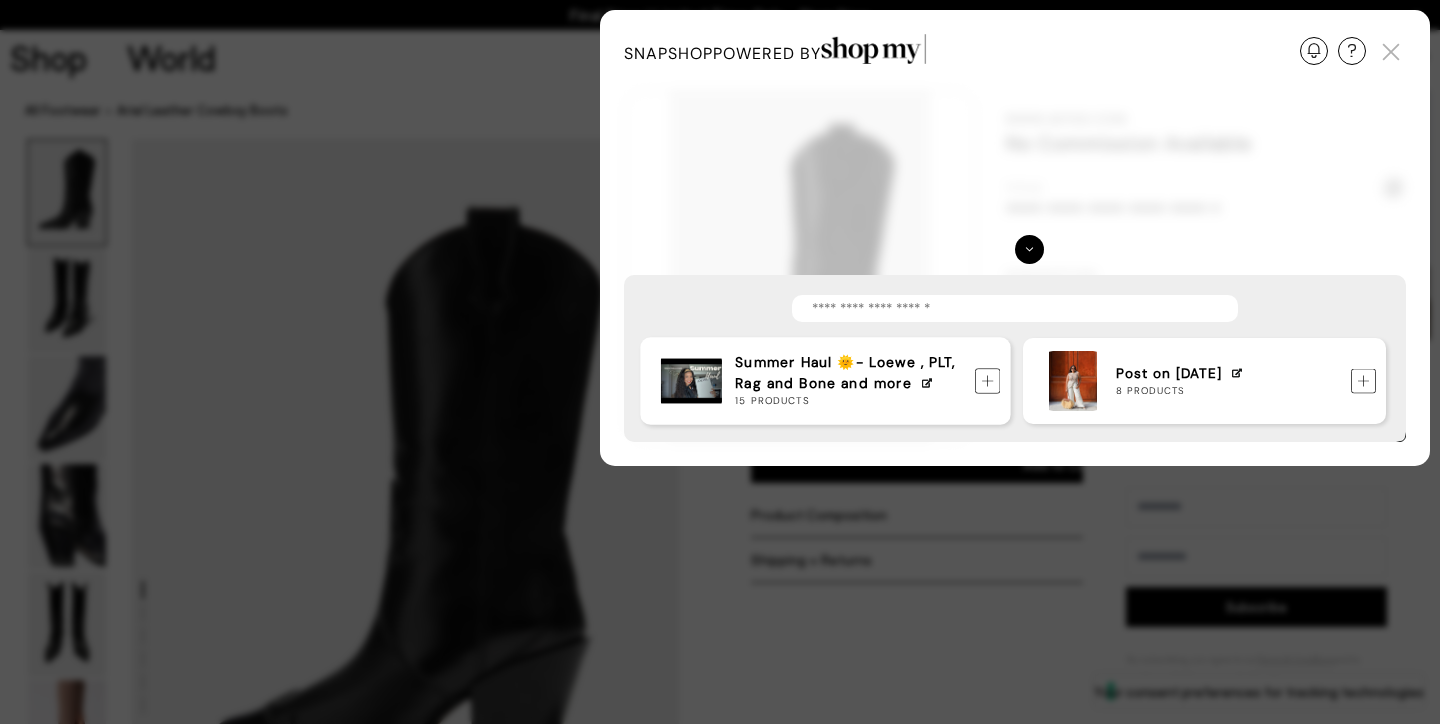 click at bounding box center (988, 381) 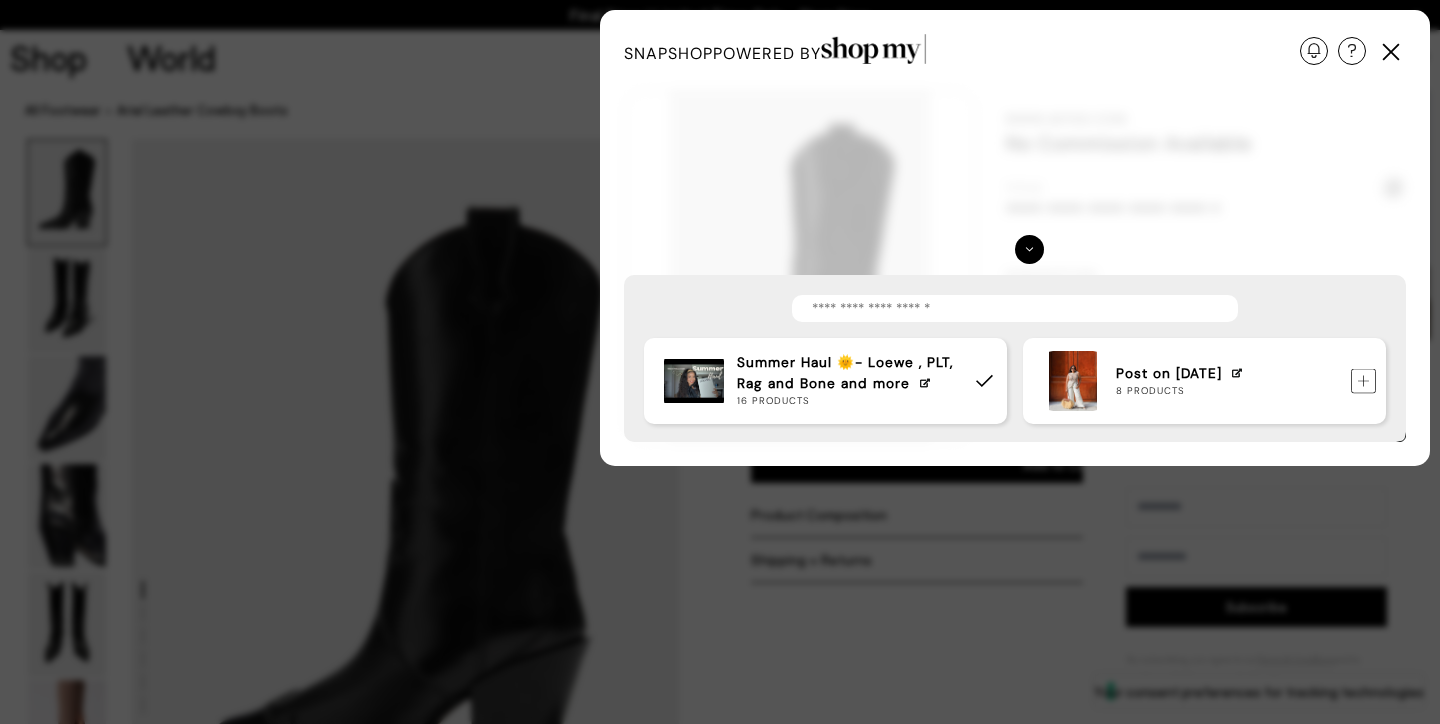 click at bounding box center [1391, 52] 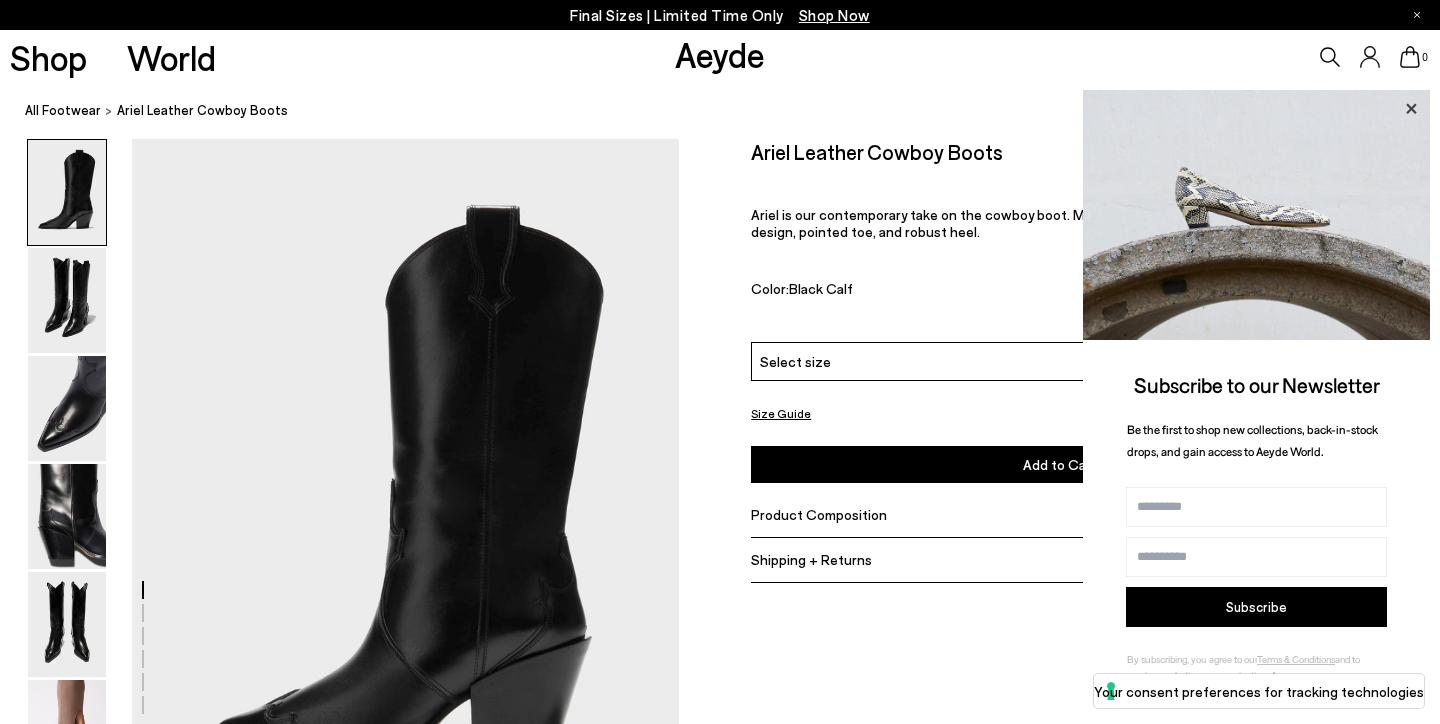 click 